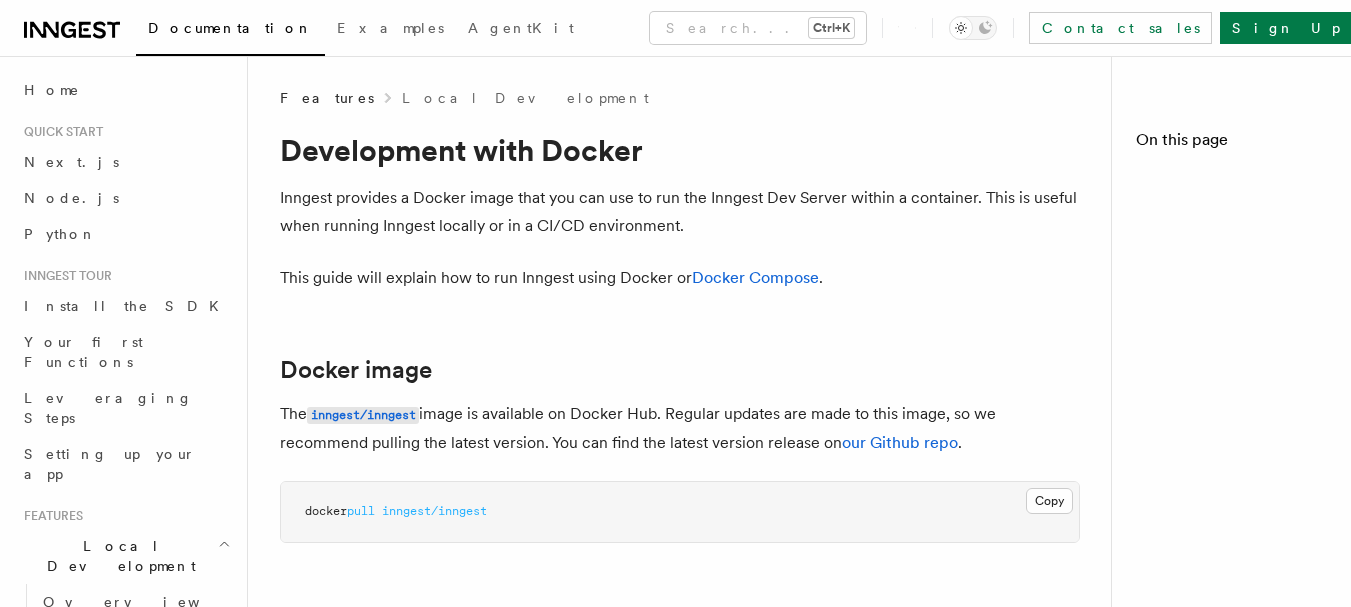 scroll, scrollTop: 0, scrollLeft: 0, axis: both 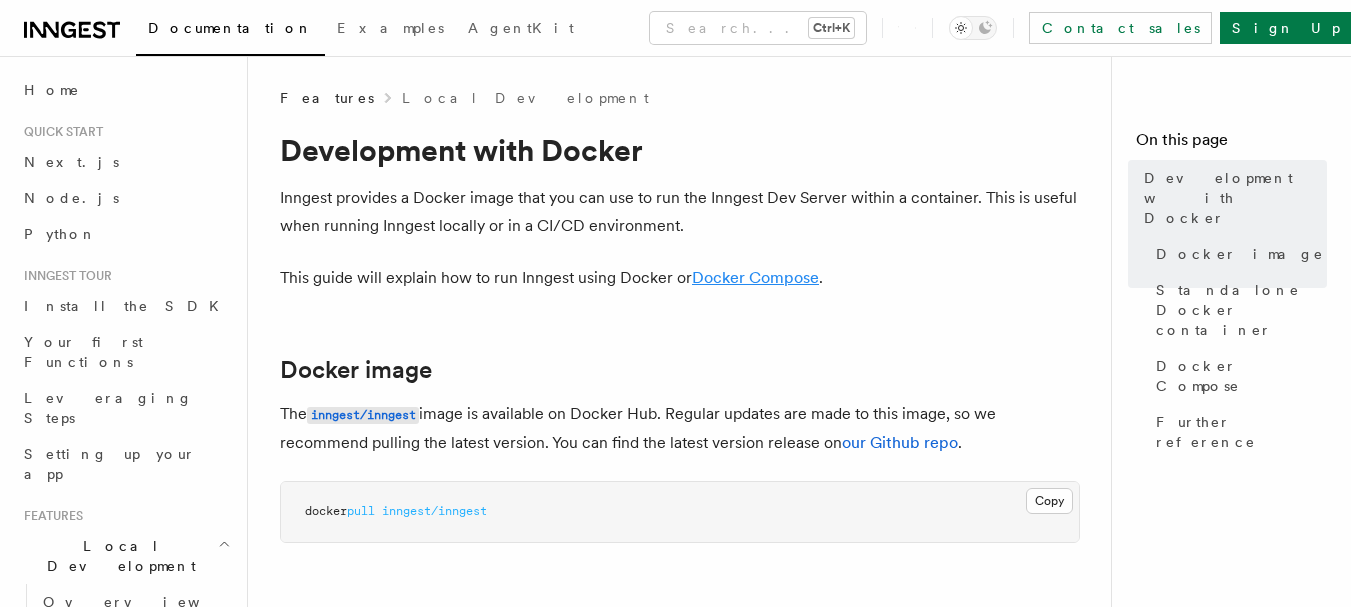 click on "Docker Compose" at bounding box center [755, 277] 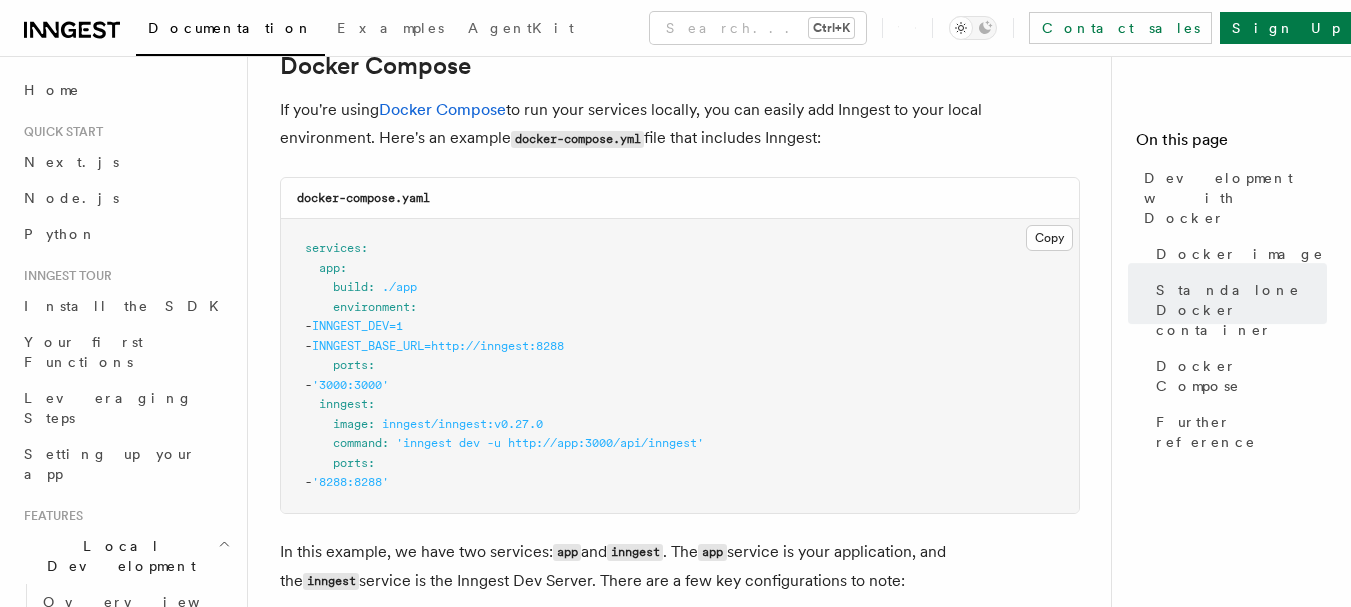 scroll, scrollTop: 1520, scrollLeft: 0, axis: vertical 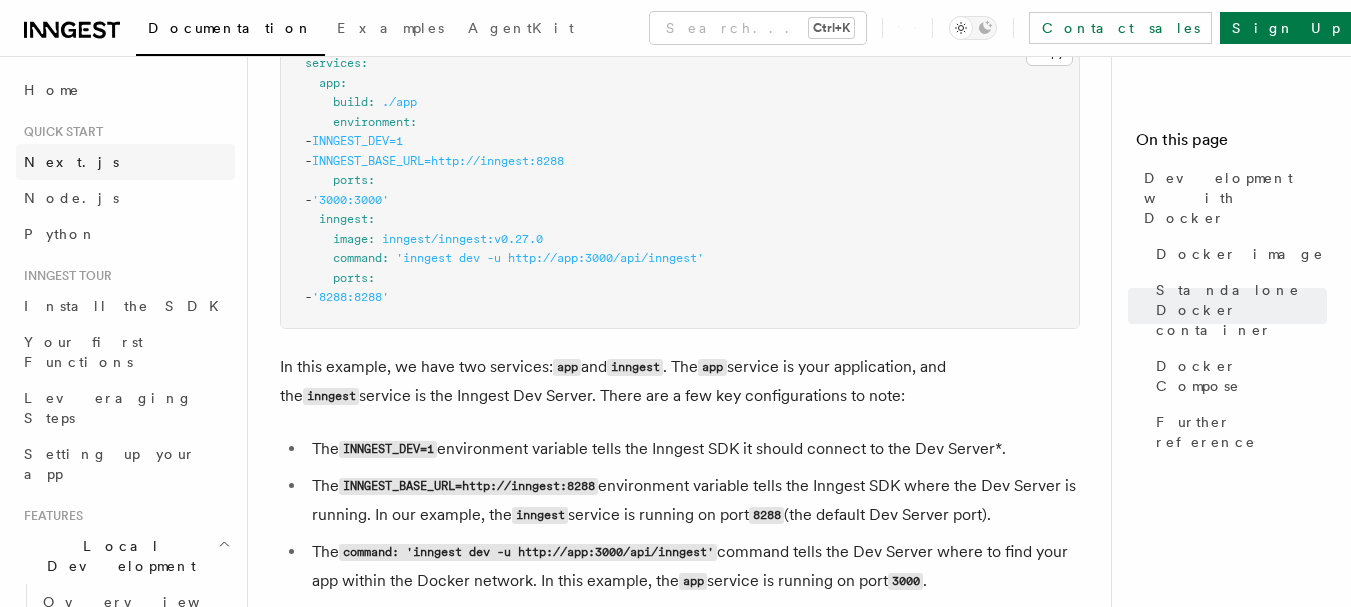 click on "Next.js" at bounding box center (71, 162) 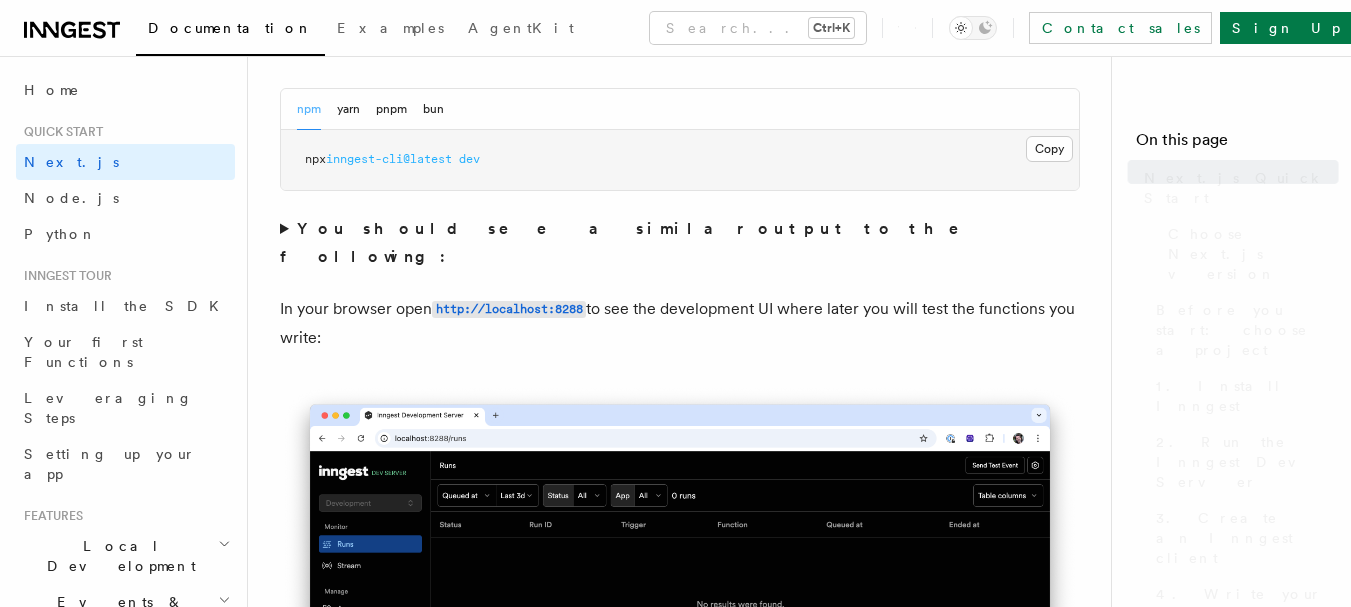 scroll, scrollTop: 0, scrollLeft: 0, axis: both 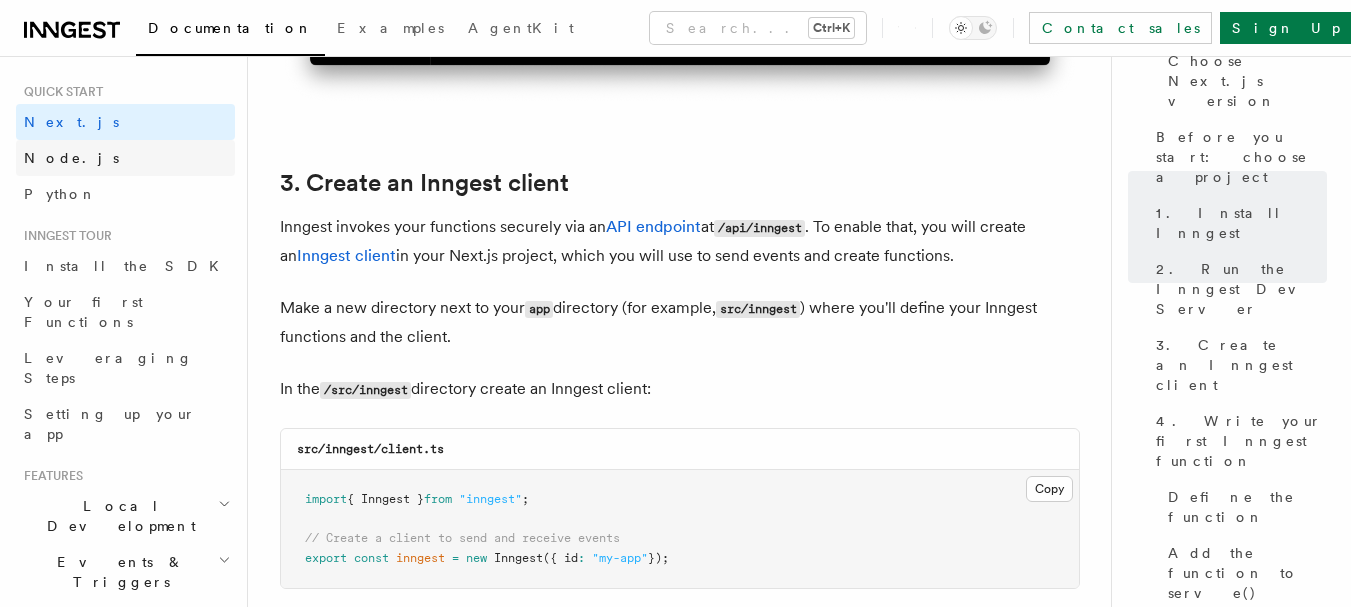 click on "Node.js" at bounding box center [125, 158] 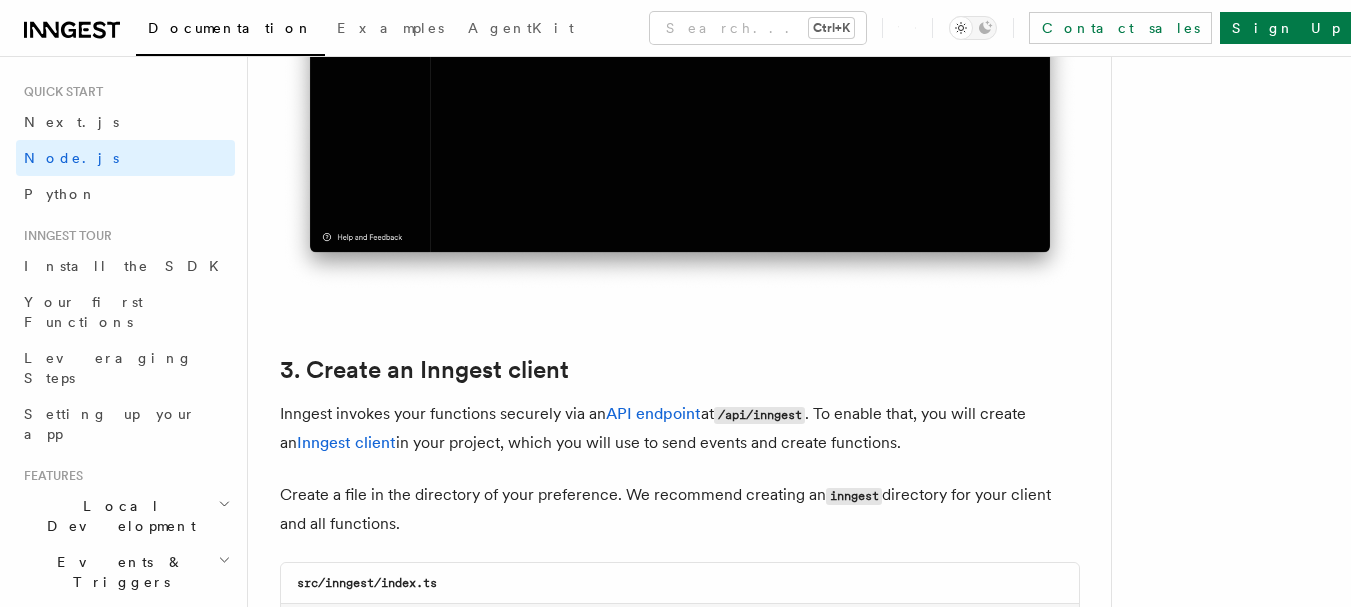 scroll, scrollTop: 0, scrollLeft: 0, axis: both 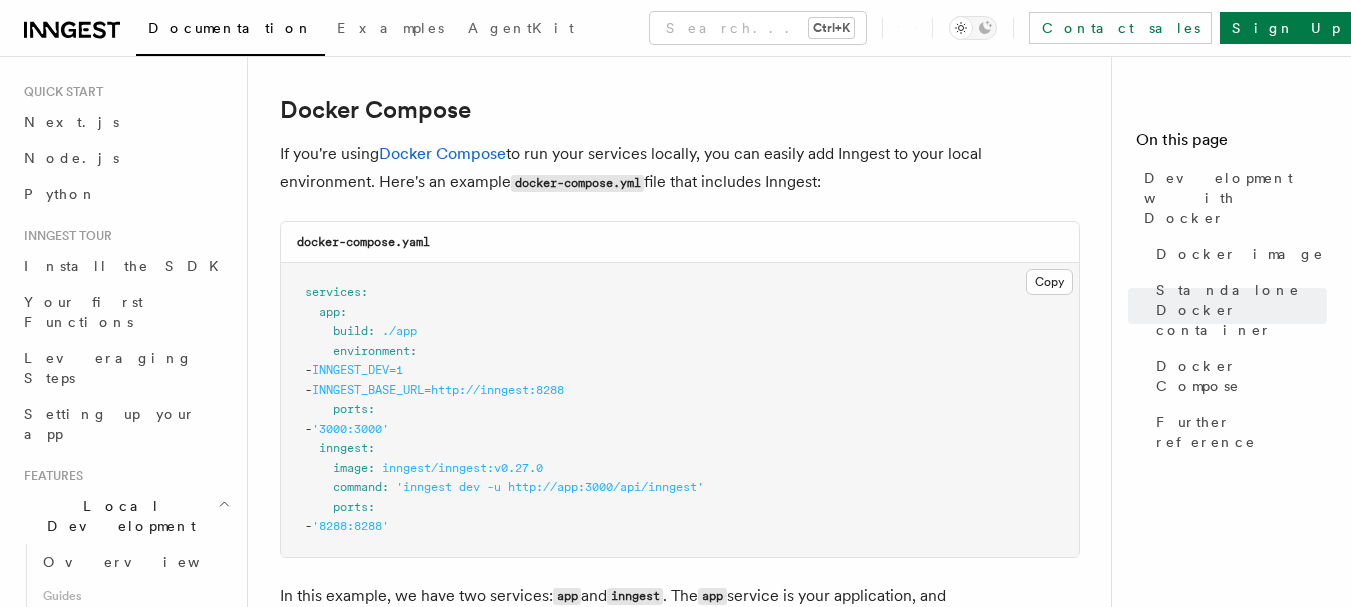 click on "services :
app :
build :   ./app
environment :
-  INNGEST_DEV=1
-  INNGEST_BASE_URL=http://inngest:8288
ports :
-  '3000:3000'
inngest :
image :   inngest/inngest:v0.27.0
command :   'inngest dev -u http://app:3000/api/inngest'
ports :
-  '8288:8288'" at bounding box center (680, 410) 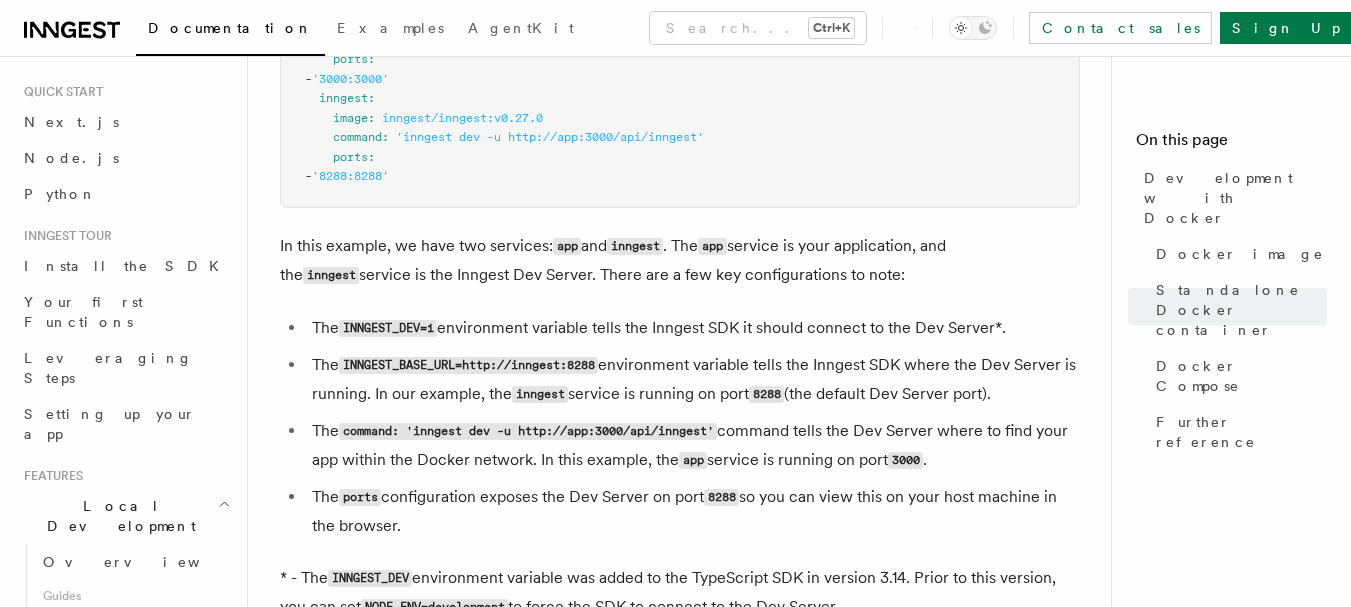 scroll, scrollTop: 1867, scrollLeft: 0, axis: vertical 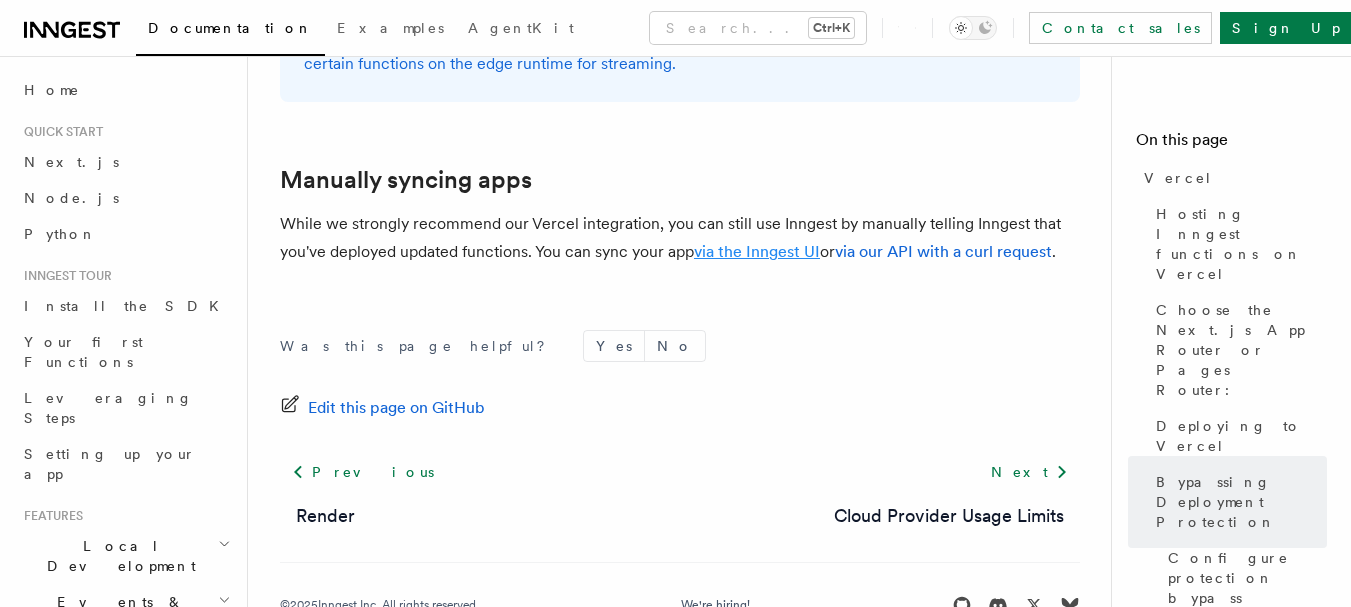 click on "via the Inngest UI" at bounding box center [757, 251] 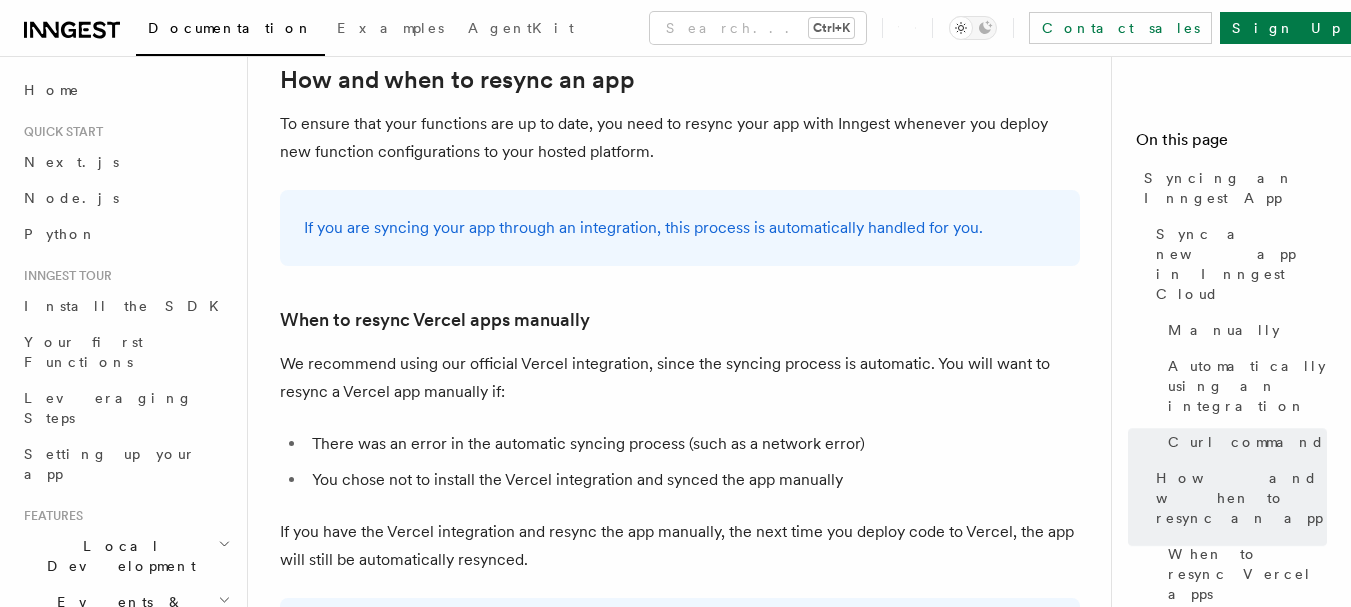 scroll, scrollTop: 3448, scrollLeft: 0, axis: vertical 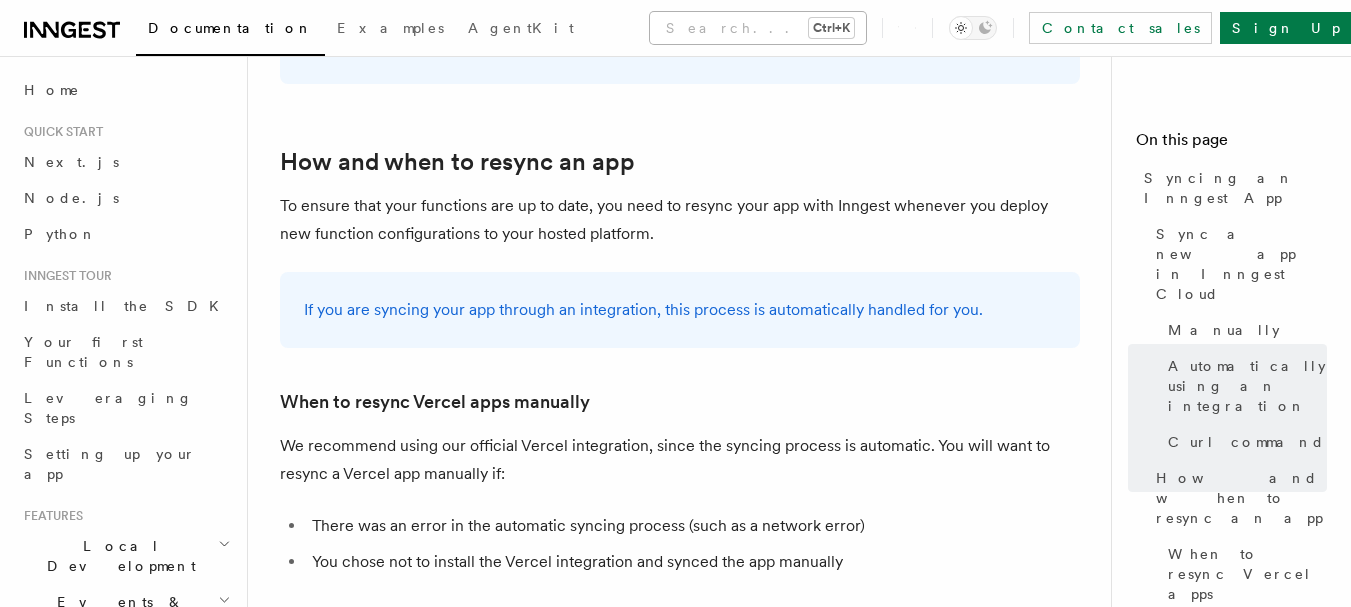 click on "Search... Ctrl+K" at bounding box center [758, 28] 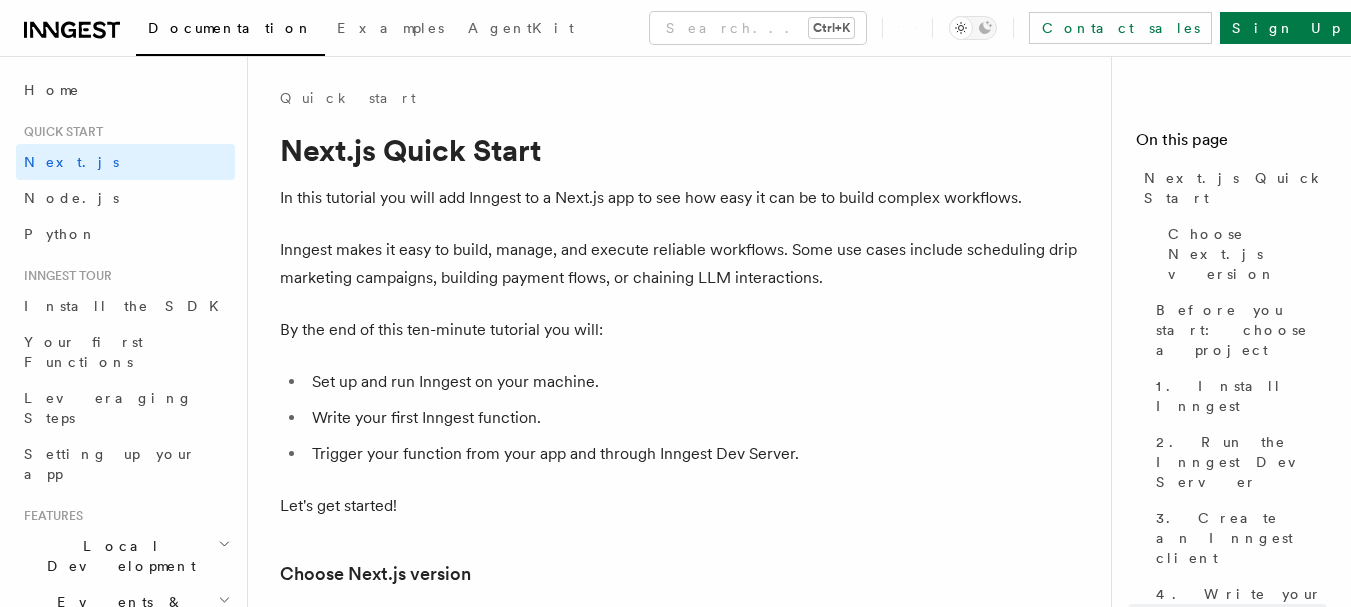 scroll, scrollTop: 10063, scrollLeft: 0, axis: vertical 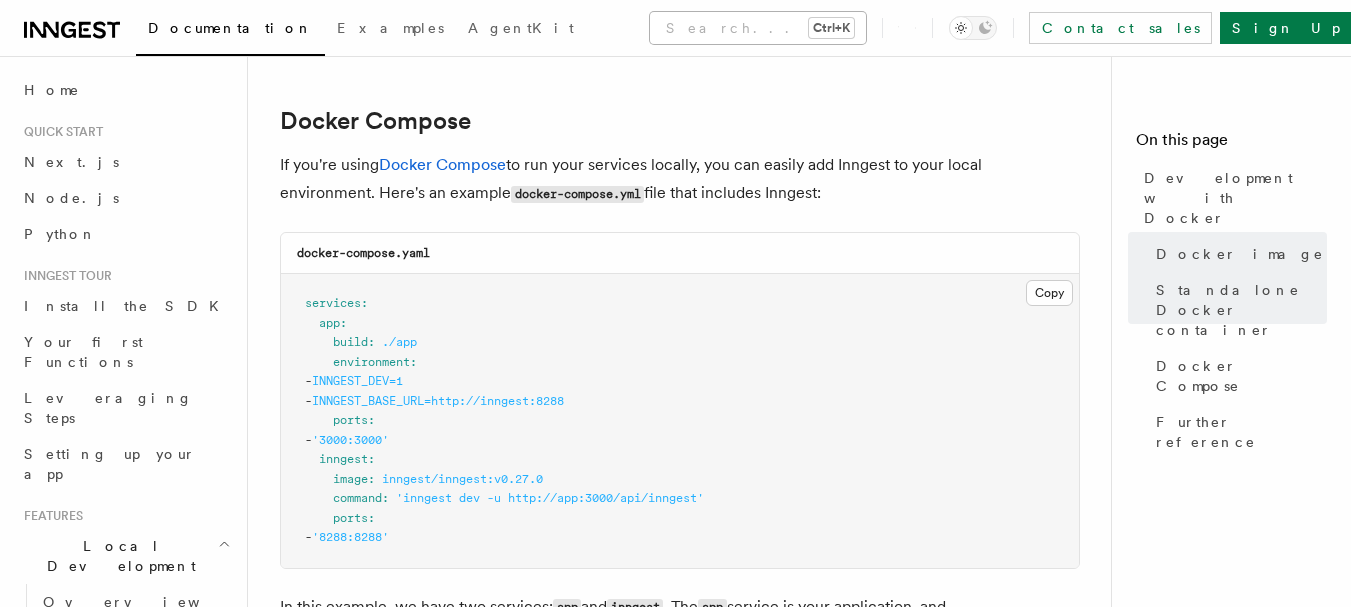 click on "Search... Ctrl+K" at bounding box center [758, 28] 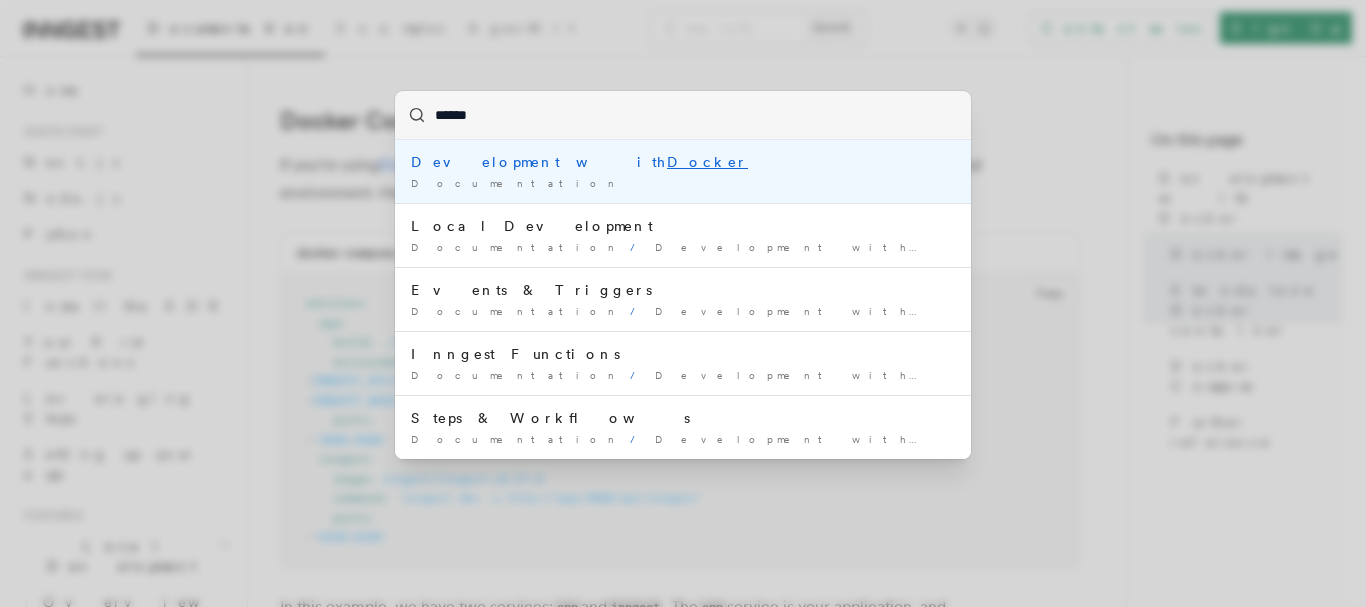 type on "******" 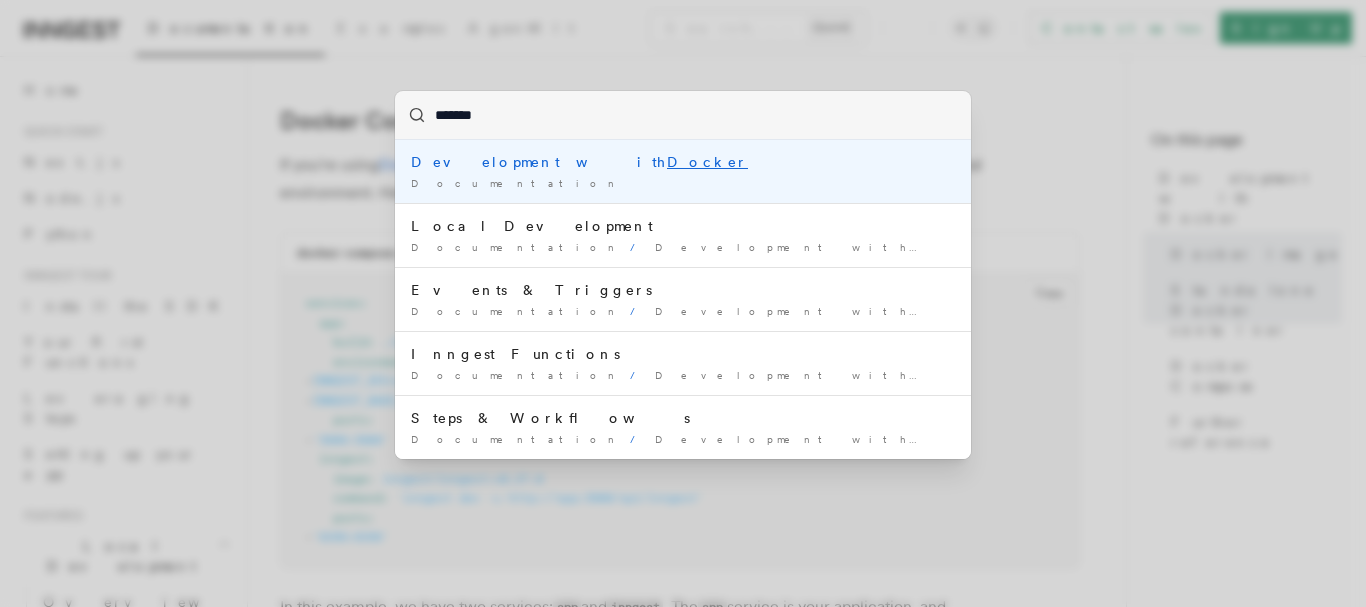 click on "Docker" at bounding box center (707, 162) 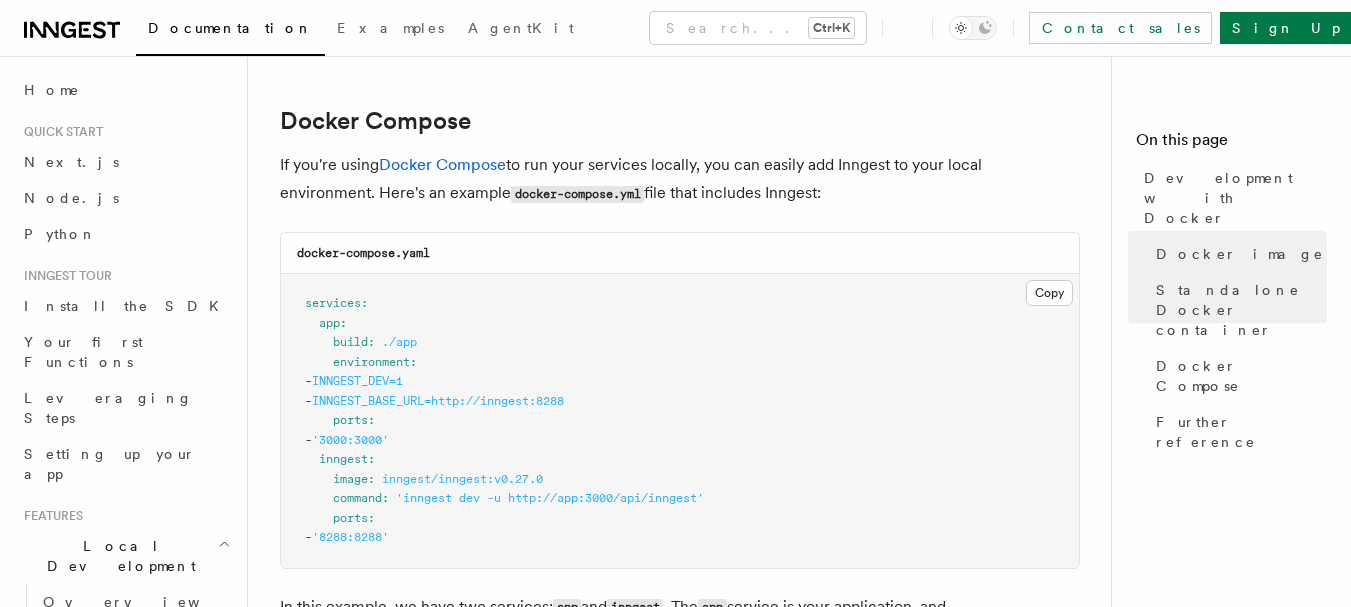 scroll, scrollTop: 0, scrollLeft: 0, axis: both 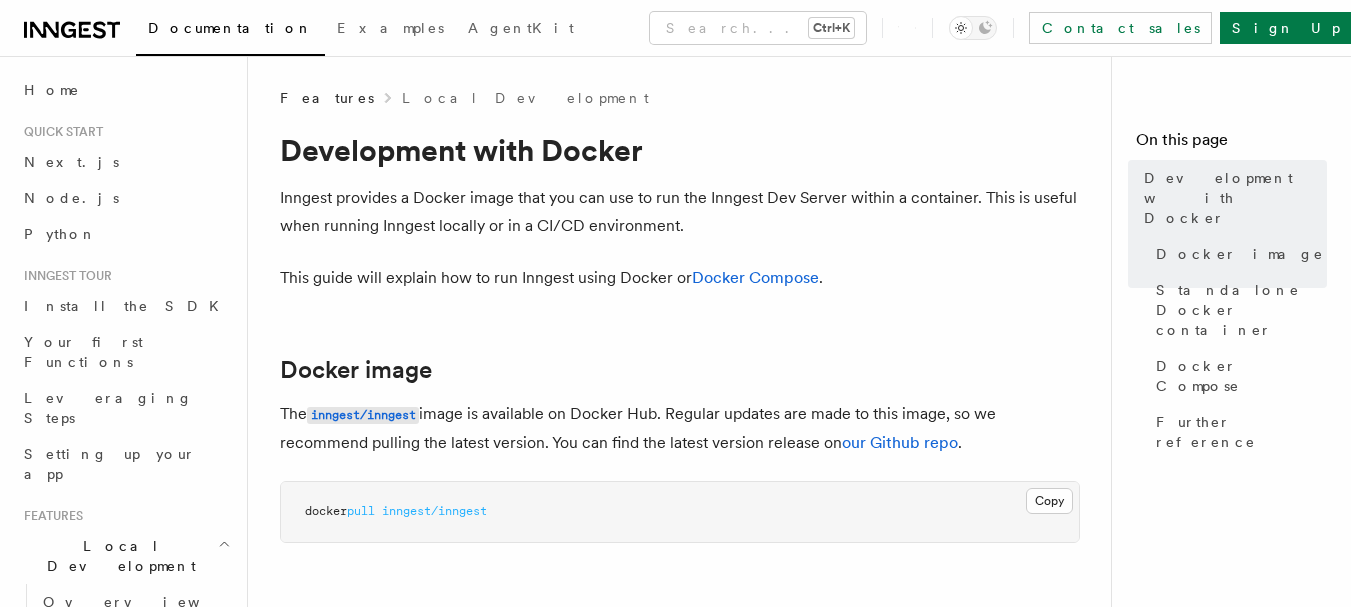 type 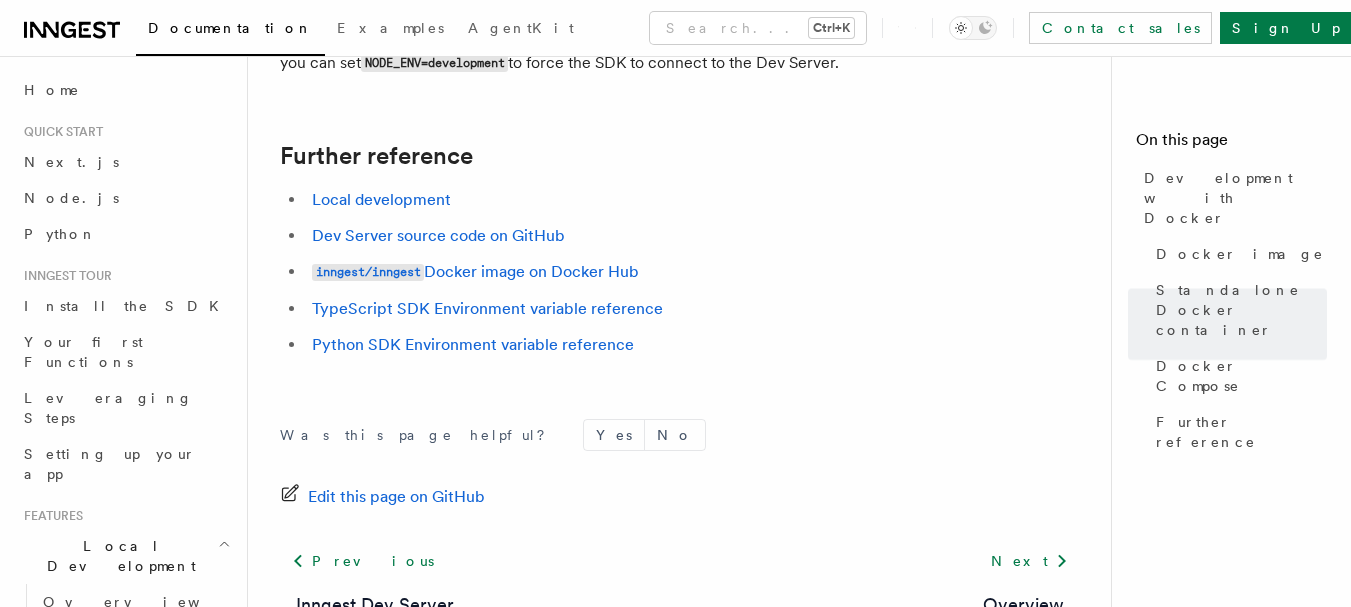 scroll, scrollTop: 2240, scrollLeft: 0, axis: vertical 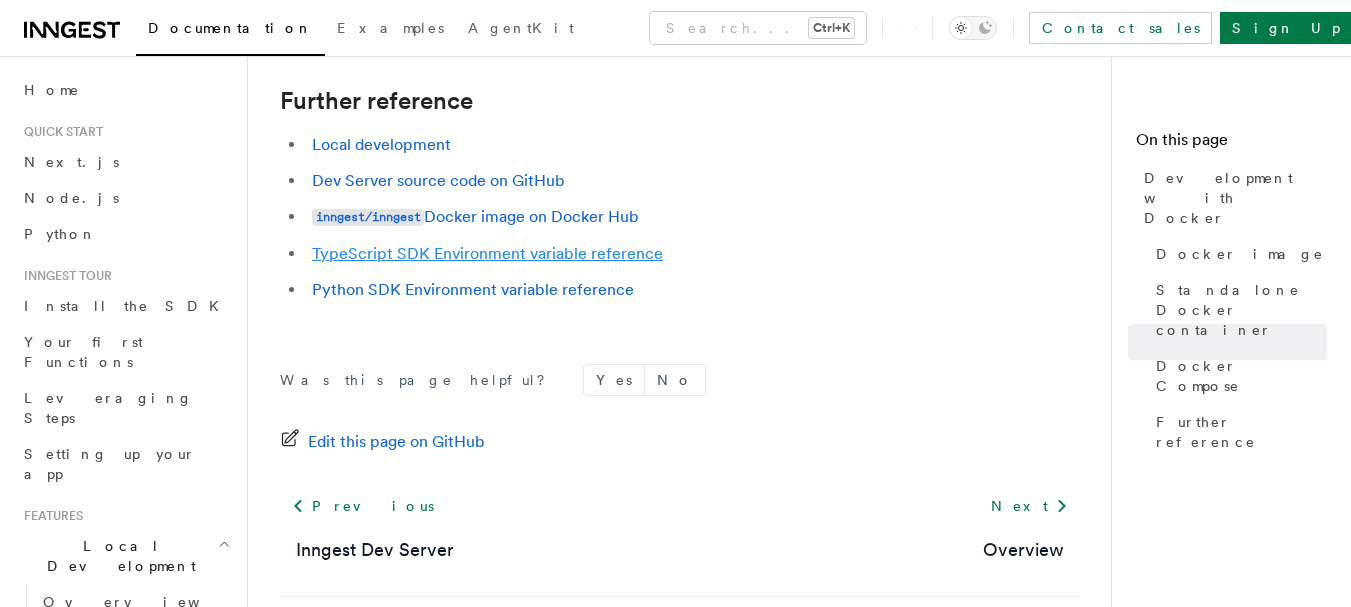click on "TypeScript SDK Environment variable reference" at bounding box center (487, 253) 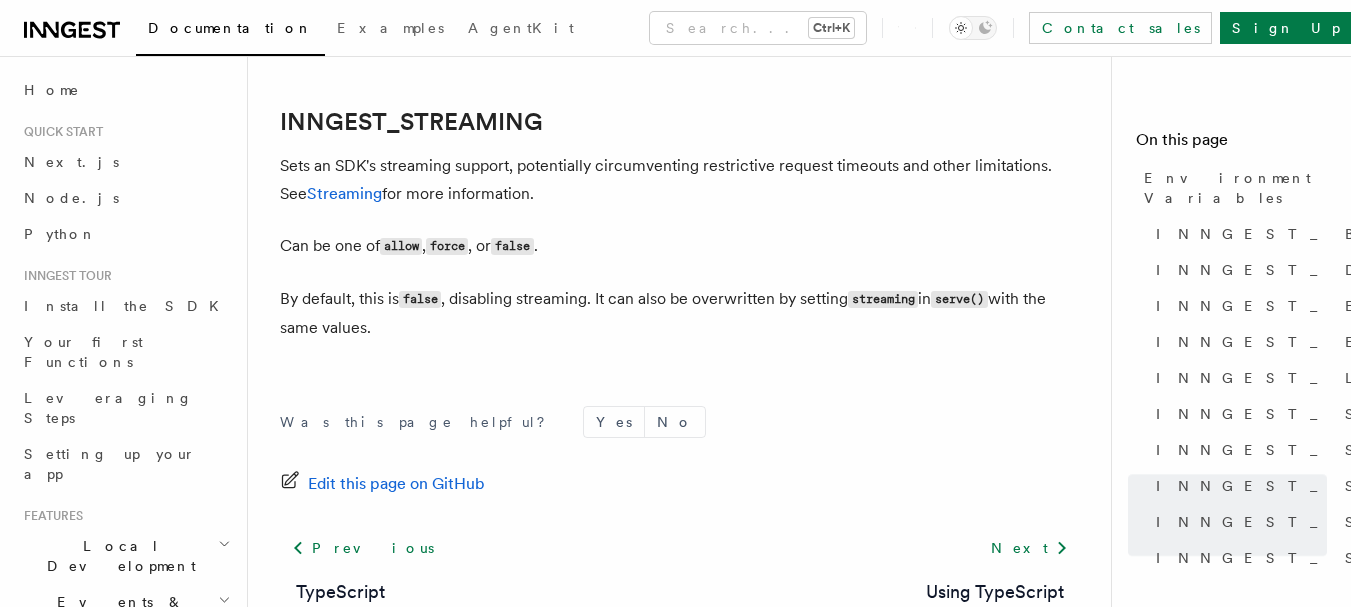scroll, scrollTop: 4197, scrollLeft: 0, axis: vertical 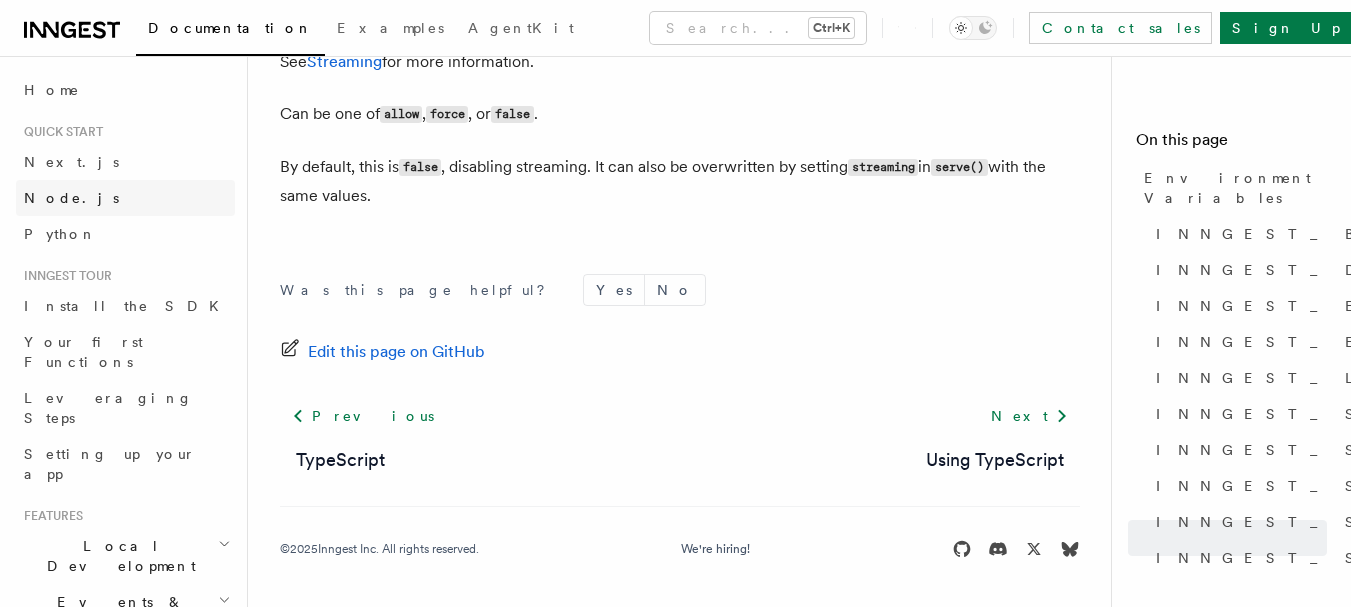 click on "Node.js" at bounding box center (125, 198) 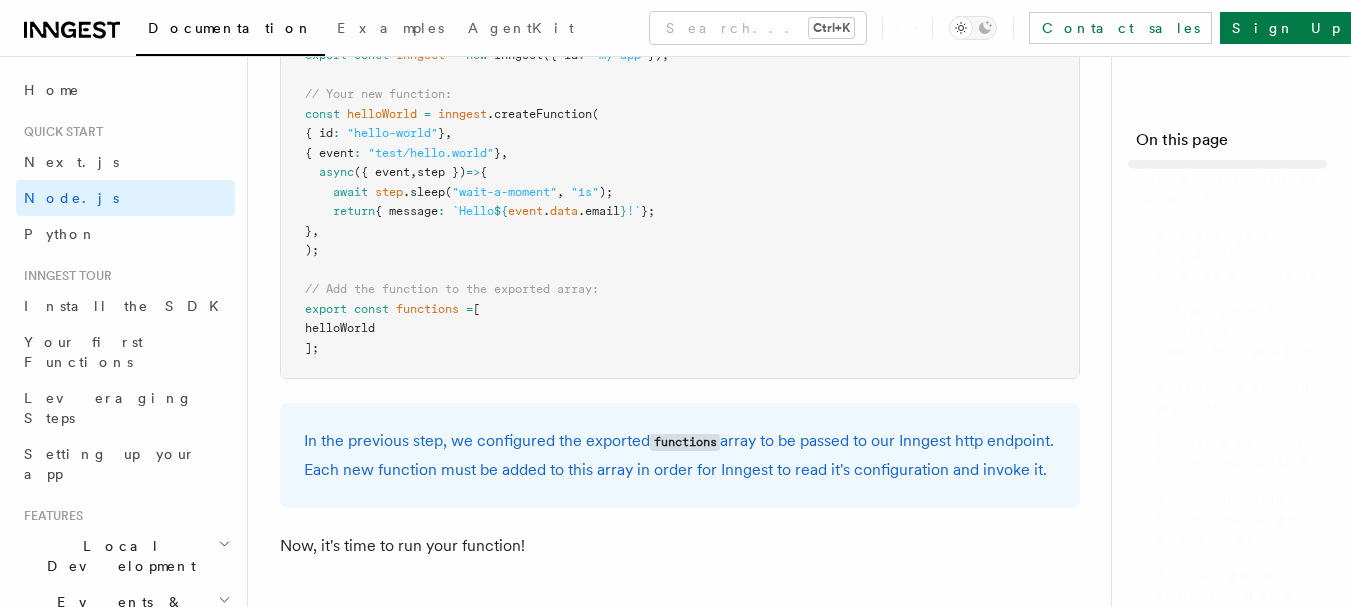 scroll, scrollTop: 0, scrollLeft: 0, axis: both 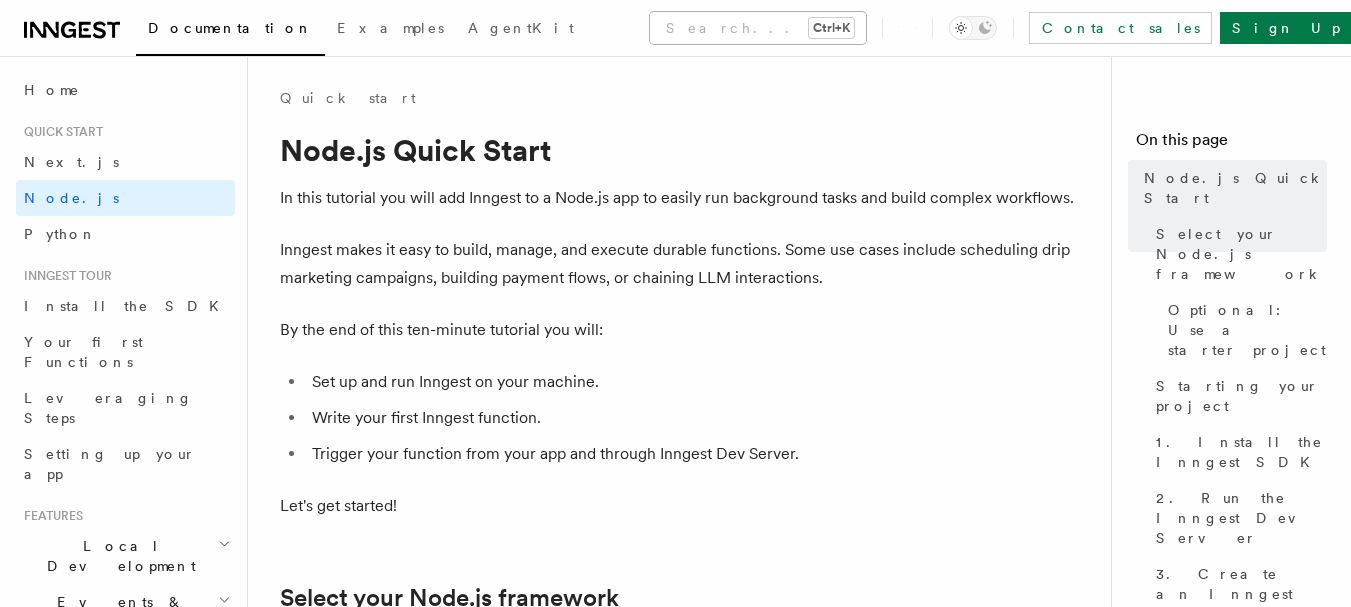 click on "Search... Ctrl+K" at bounding box center [758, 28] 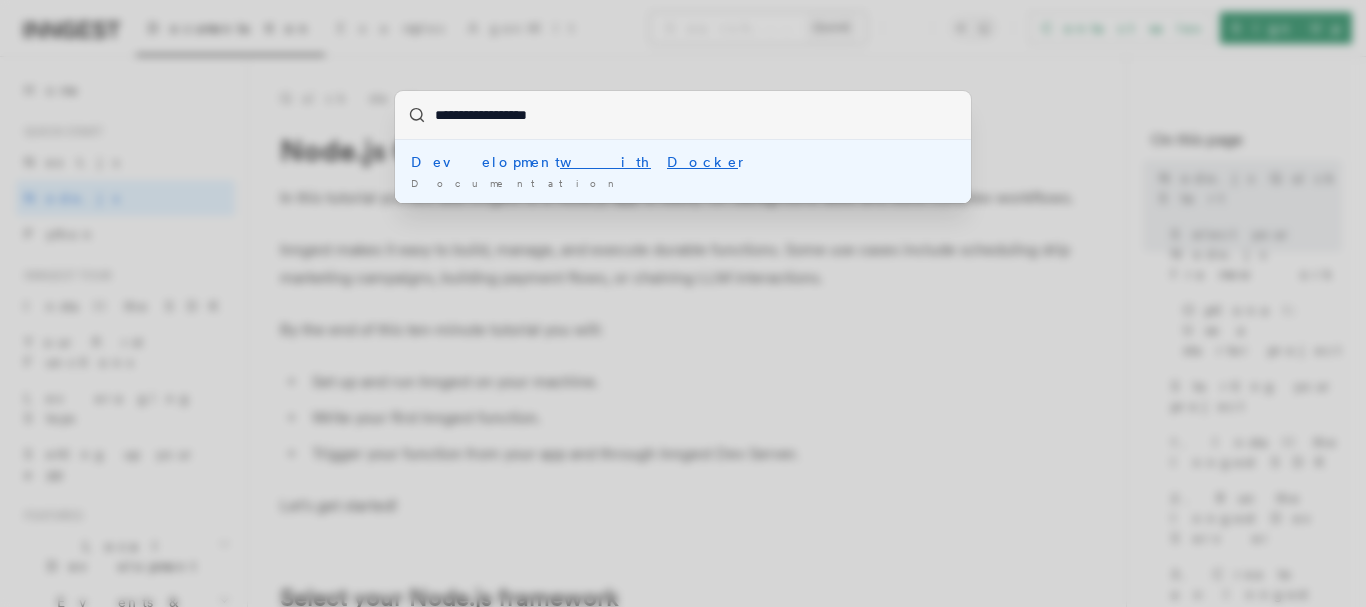type on "**********" 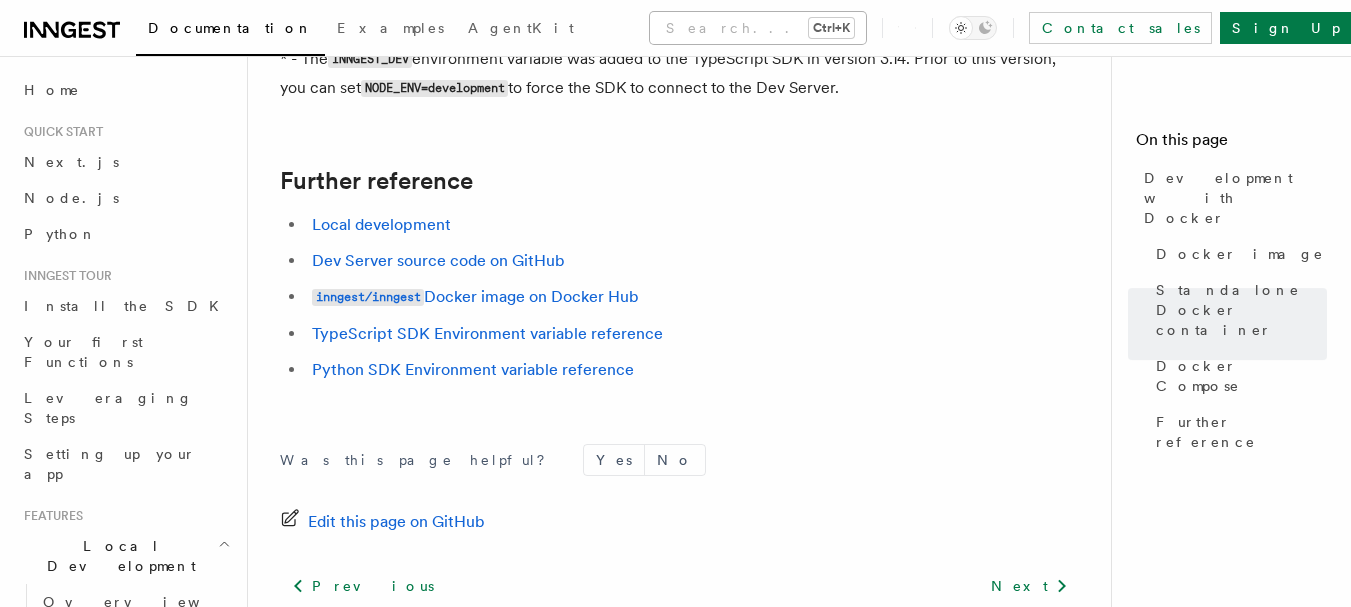 scroll, scrollTop: 2329, scrollLeft: 0, axis: vertical 